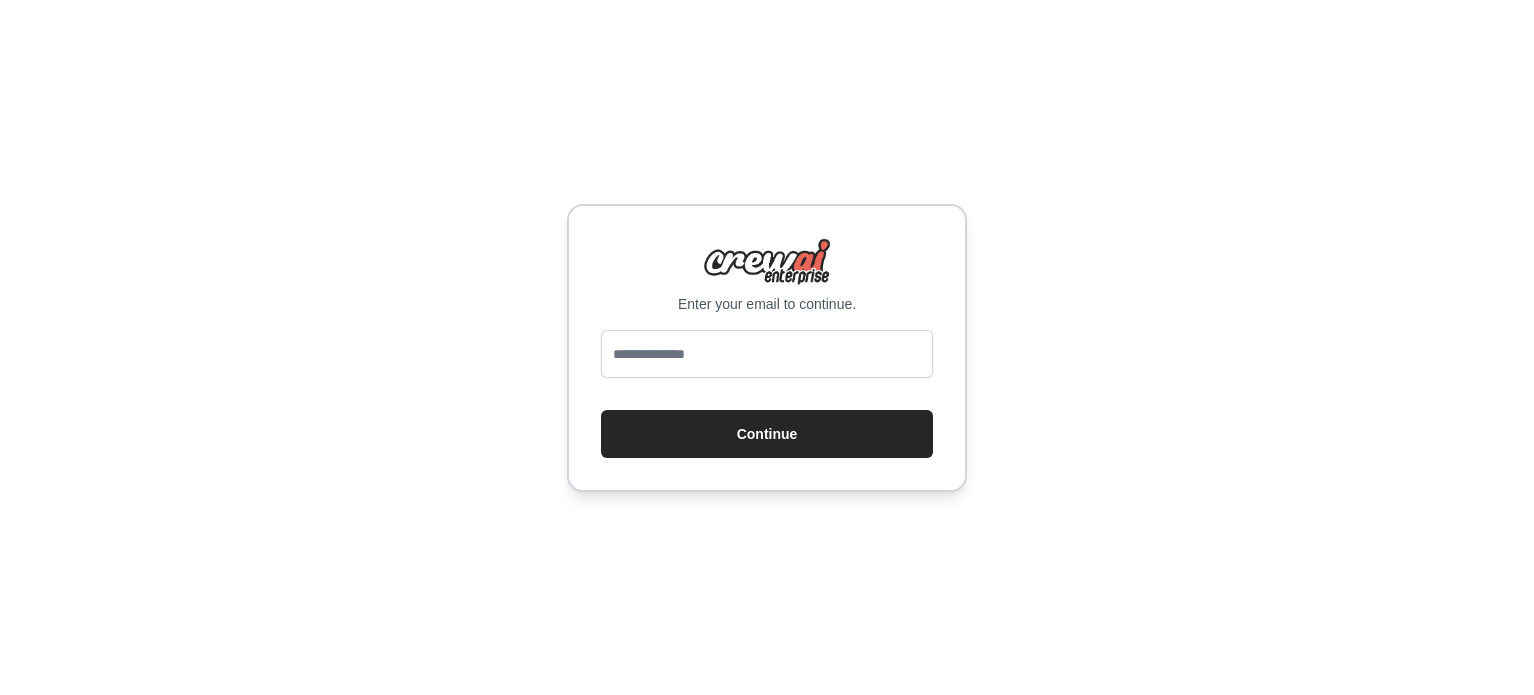 scroll, scrollTop: 0, scrollLeft: 0, axis: both 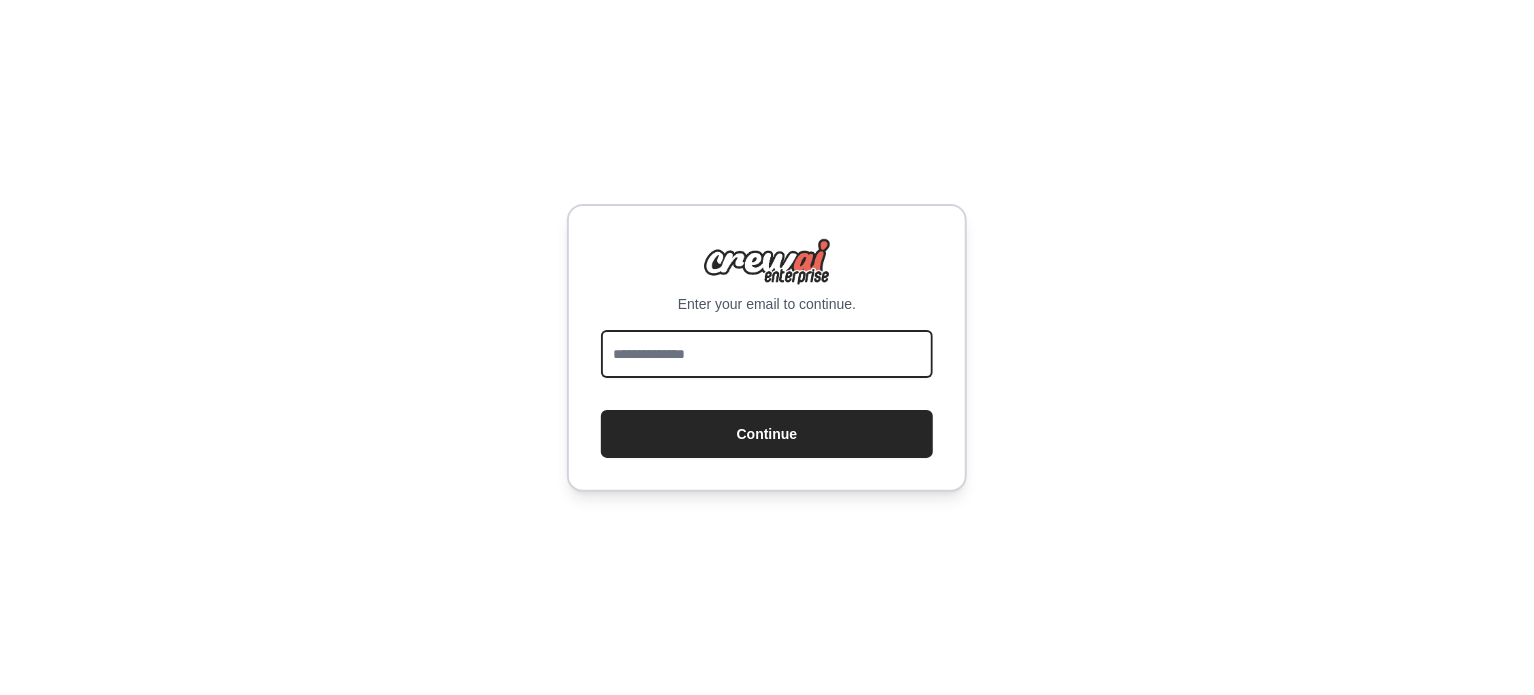 click at bounding box center (767, 354) 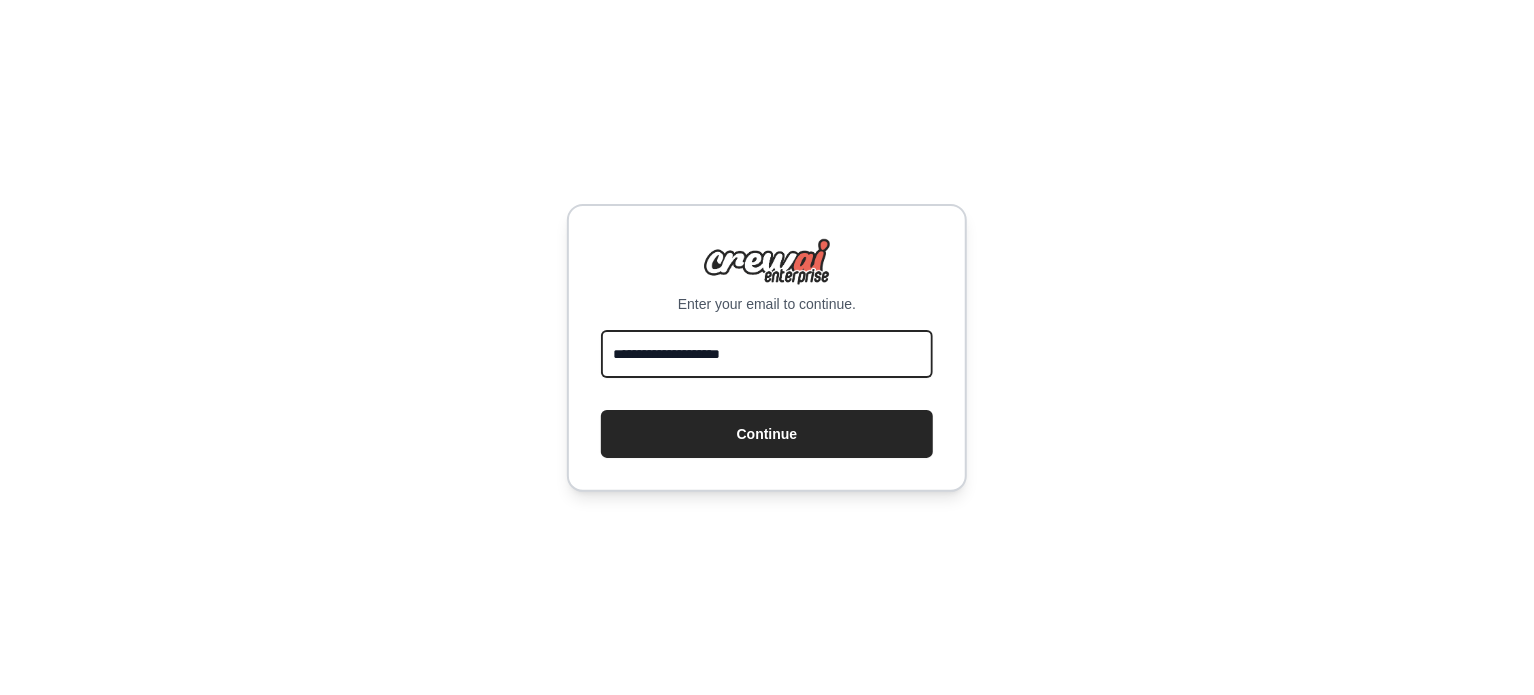 type on "**********" 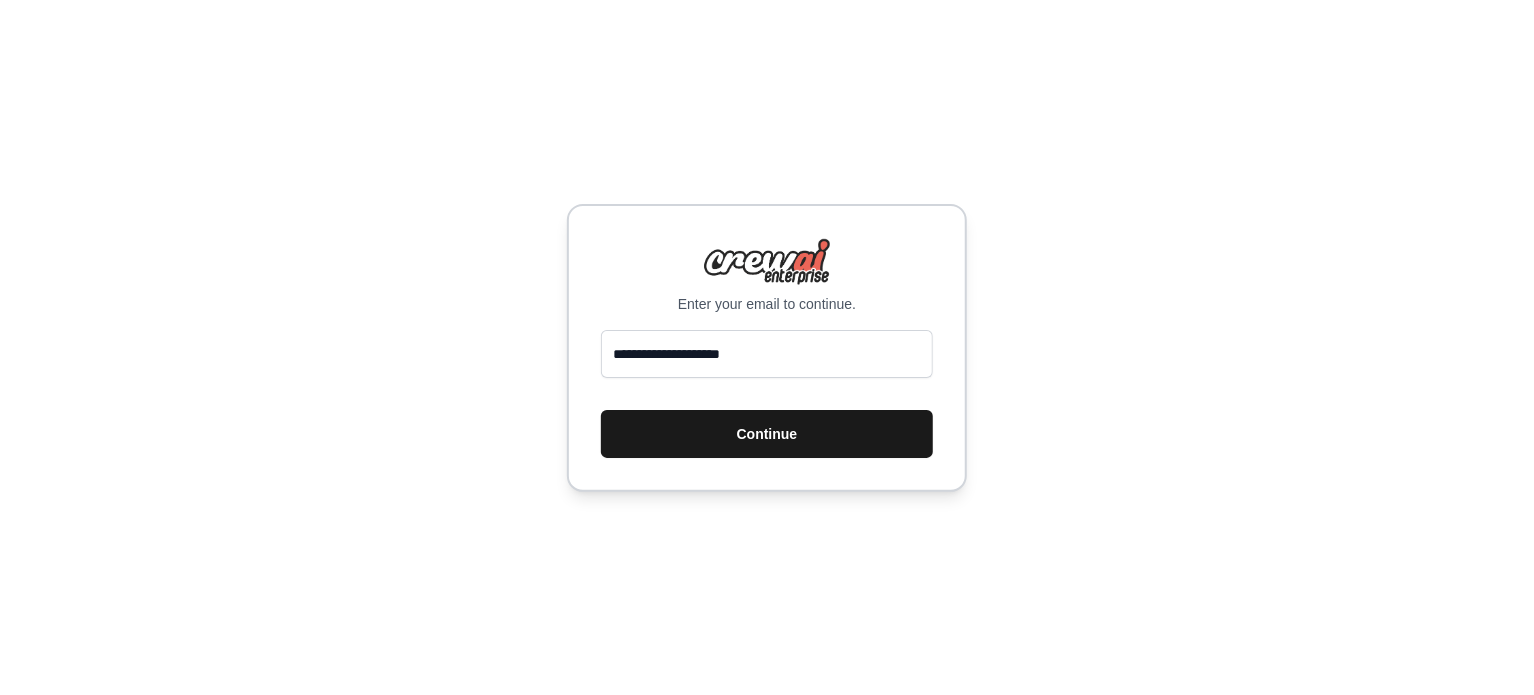 click on "Continue" at bounding box center (767, 434) 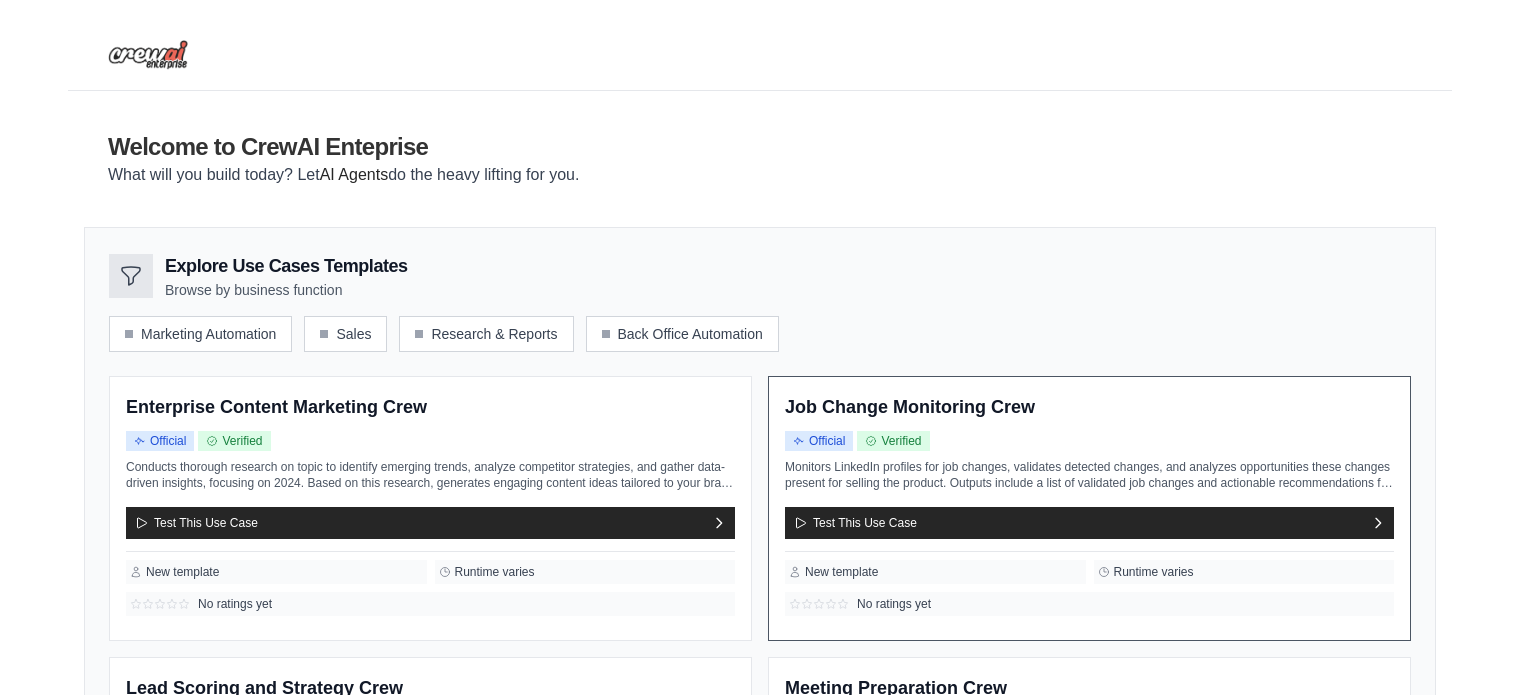 scroll, scrollTop: 0, scrollLeft: 0, axis: both 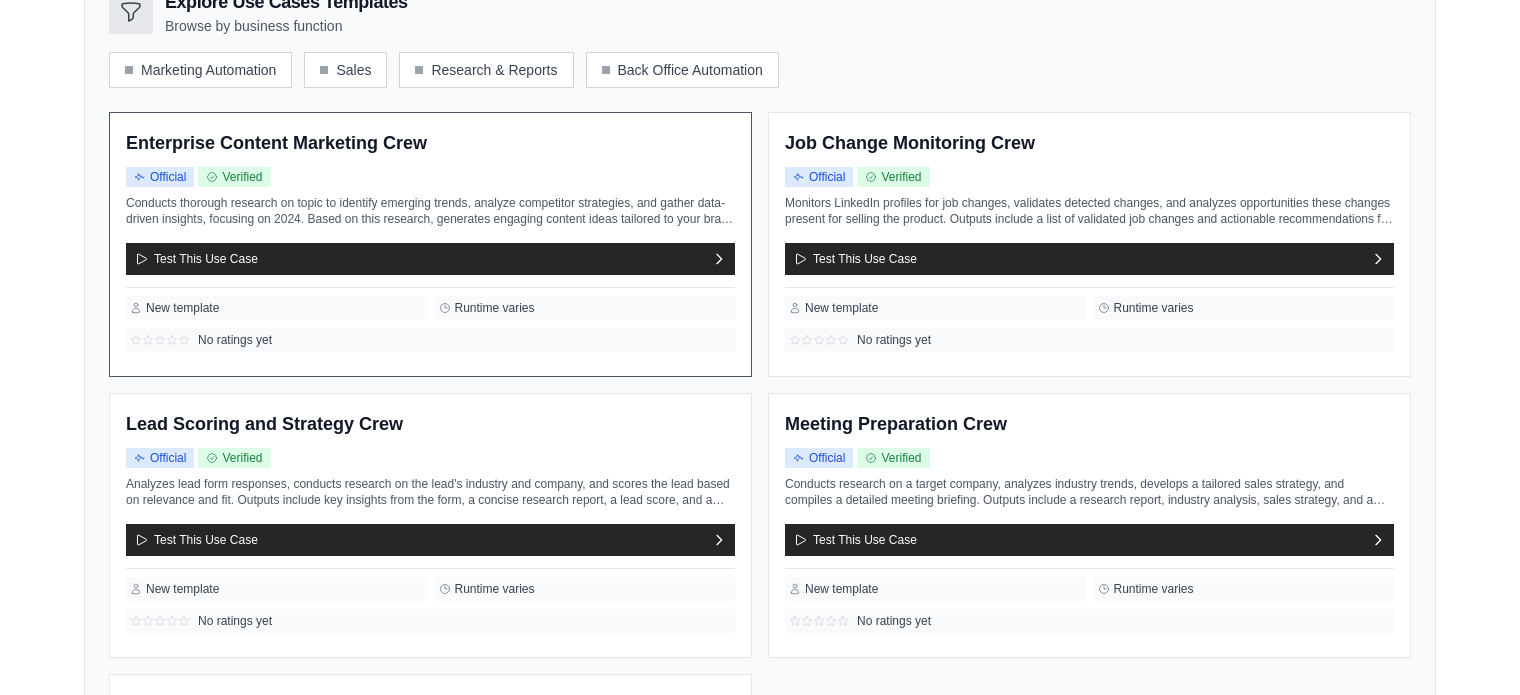 click on "Enterprise Content Marketing Crew" at bounding box center (276, 144) 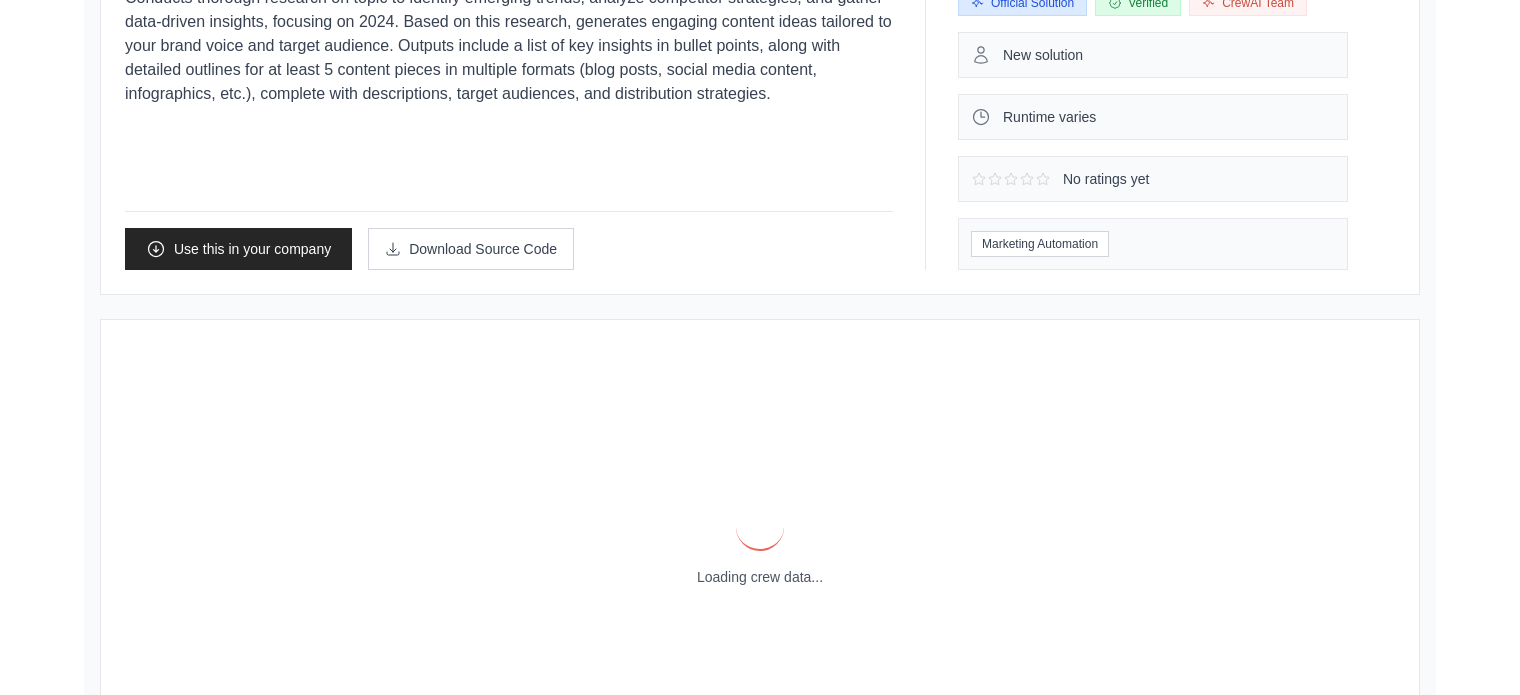 scroll, scrollTop: 0, scrollLeft: 0, axis: both 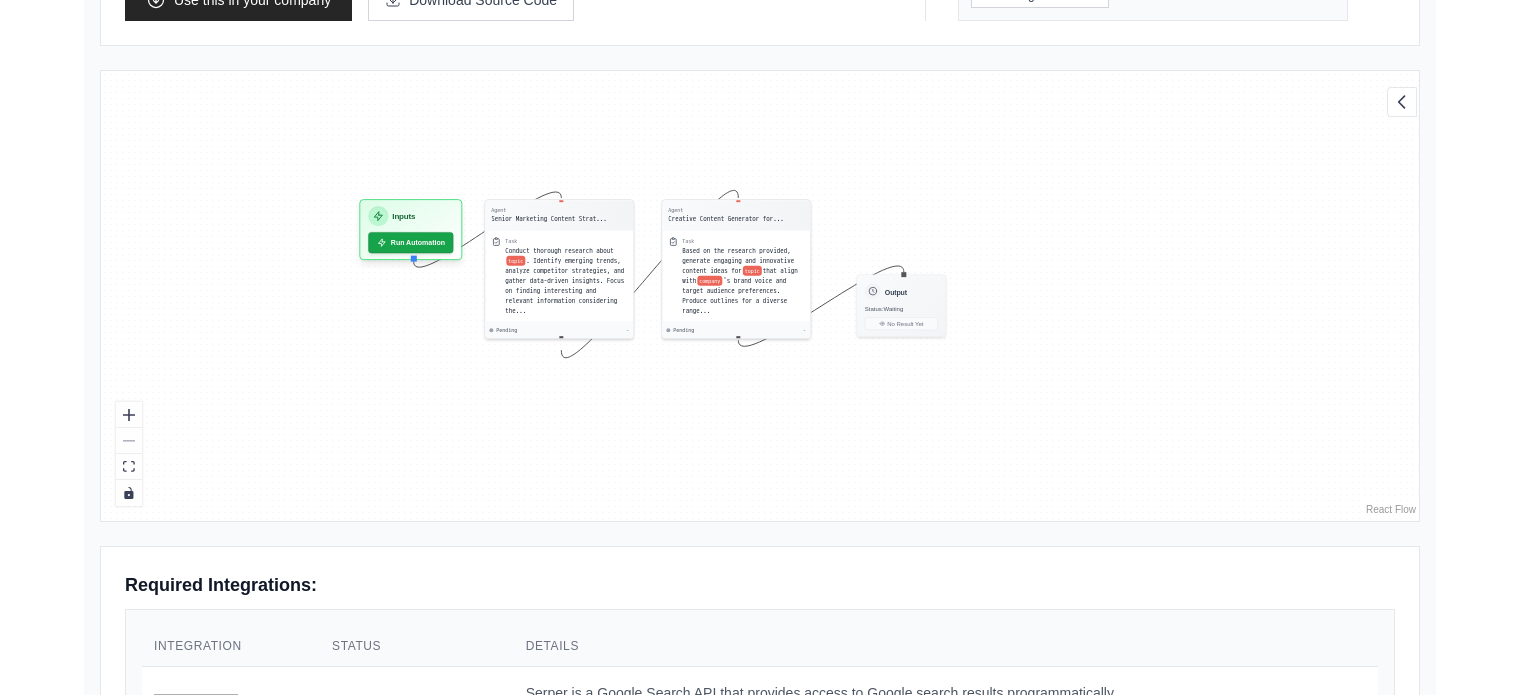 click on "Integration" at bounding box center [231, 646] 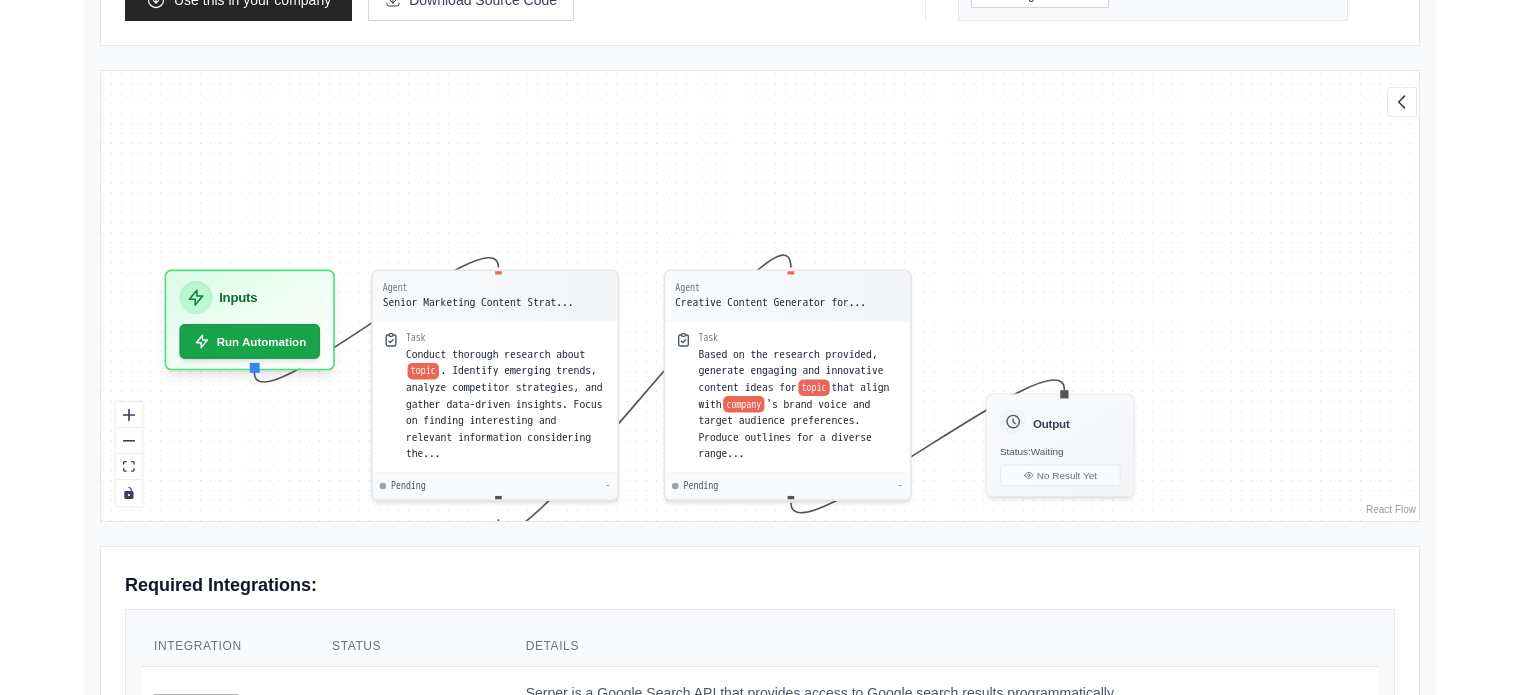 drag, startPoint x: 464, startPoint y: 304, endPoint x: 213, endPoint y: 574, distance: 368.64752 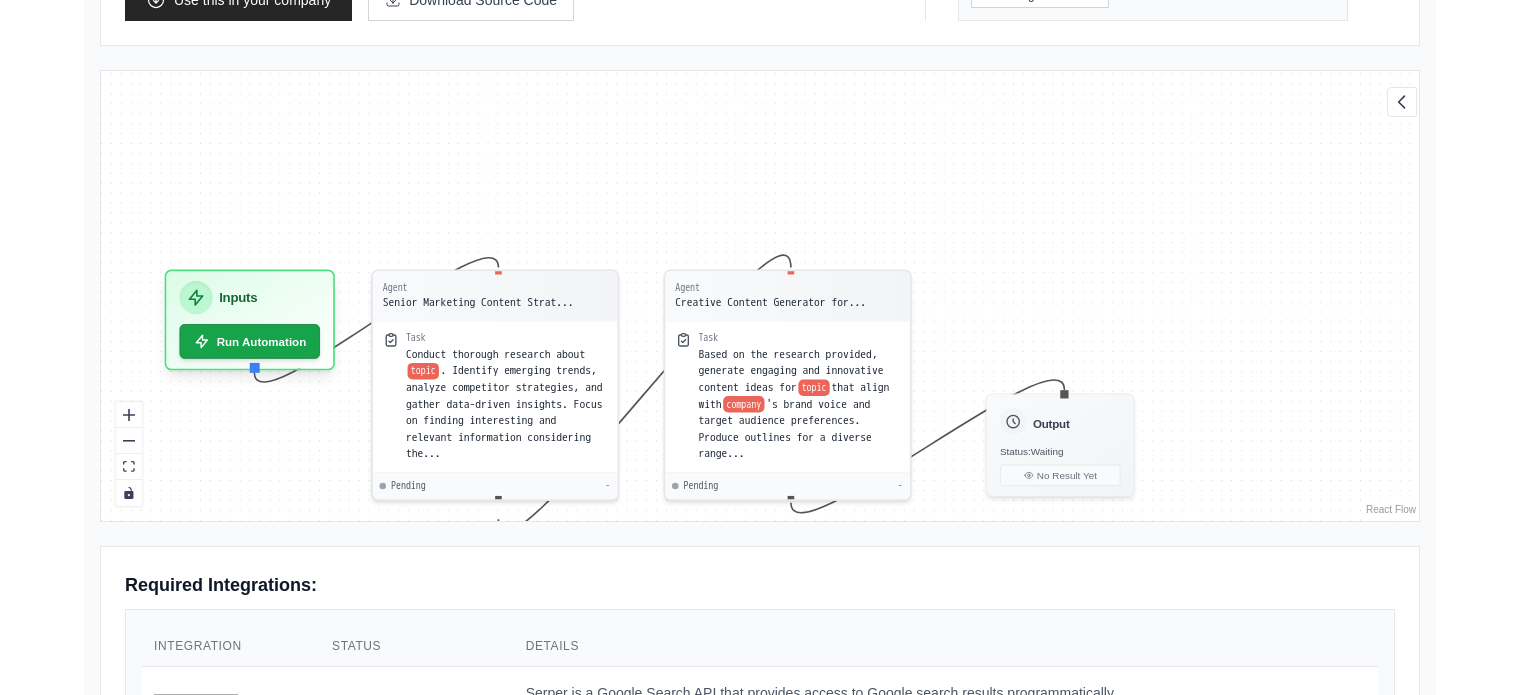 click on "Agent Senior Marketing Content Strat... Task Conduct thorough research about topic . Identify emerging trends, analyze competitor strategies, and gather data-driven insights. Focus on finding interesting and relevant information considering the... Pending - Agent Creative Content Generator for... Task Based on the research provided, generate engaging and innovative content ideas for topic that align with company 's brand voice and target audience preferences. Produce outlines for a diverse range... Pending - Inputs Run Automation Output Status: Waiting No Result Yet React Flow Press enter or space to select a node. You can then use the arrow keys to move the node around. Press delete to remove it and escape to cancel. Press enter or space to select an edge. You can then press delete to remove it or escape to cancel. Execution Log Not Started Execution Logs [DATE] Test log: Initializing execution log panel" at bounding box center (760, 542) 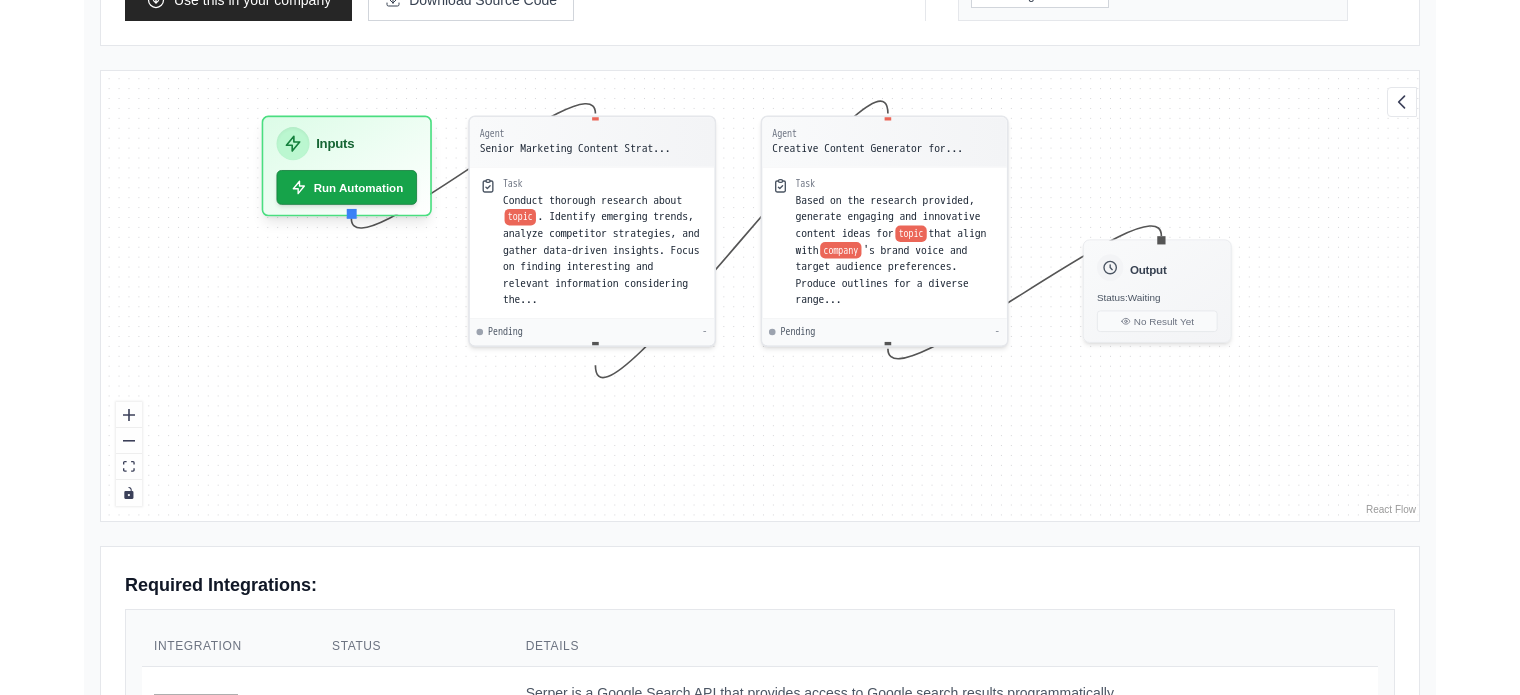 drag, startPoint x: 255, startPoint y: 461, endPoint x: 336, endPoint y: 311, distance: 170.47287 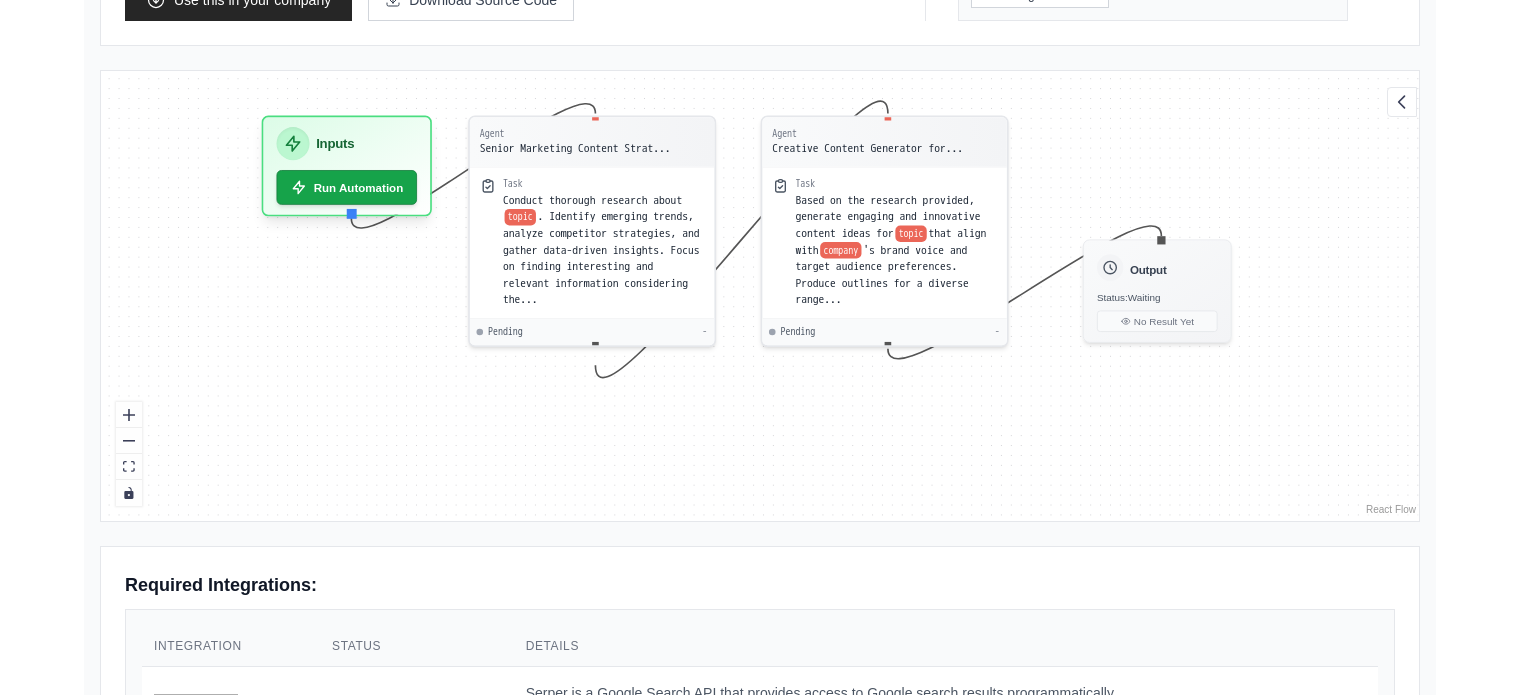 click on "Agent Senior Marketing Content Strat... Task Conduct thorough research about  topic . Identify emerging trends, analyze competitor strategies, and gather data-driven insights. Focus on finding interesting and relevant information considering the... Pending - Agent Creative Content Generator for... Task Based on the research provided, generate engaging and innovative content ideas for  topic  that align with  company 's brand voice and target audience preferences. Produce outlines for a diverse range... Pending - Inputs Run Automation Output Status:  Waiting No Result Yet" at bounding box center (760, 296) 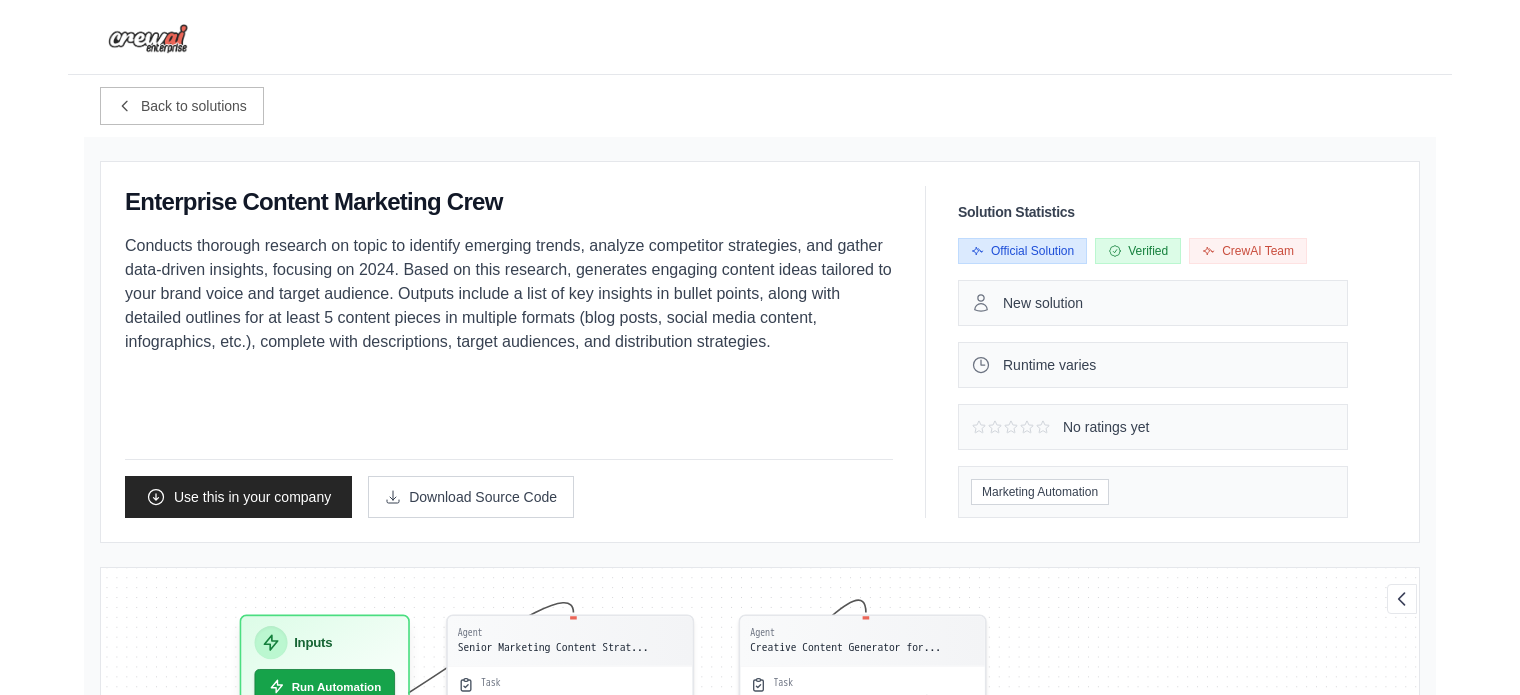 scroll, scrollTop: 0, scrollLeft: 0, axis: both 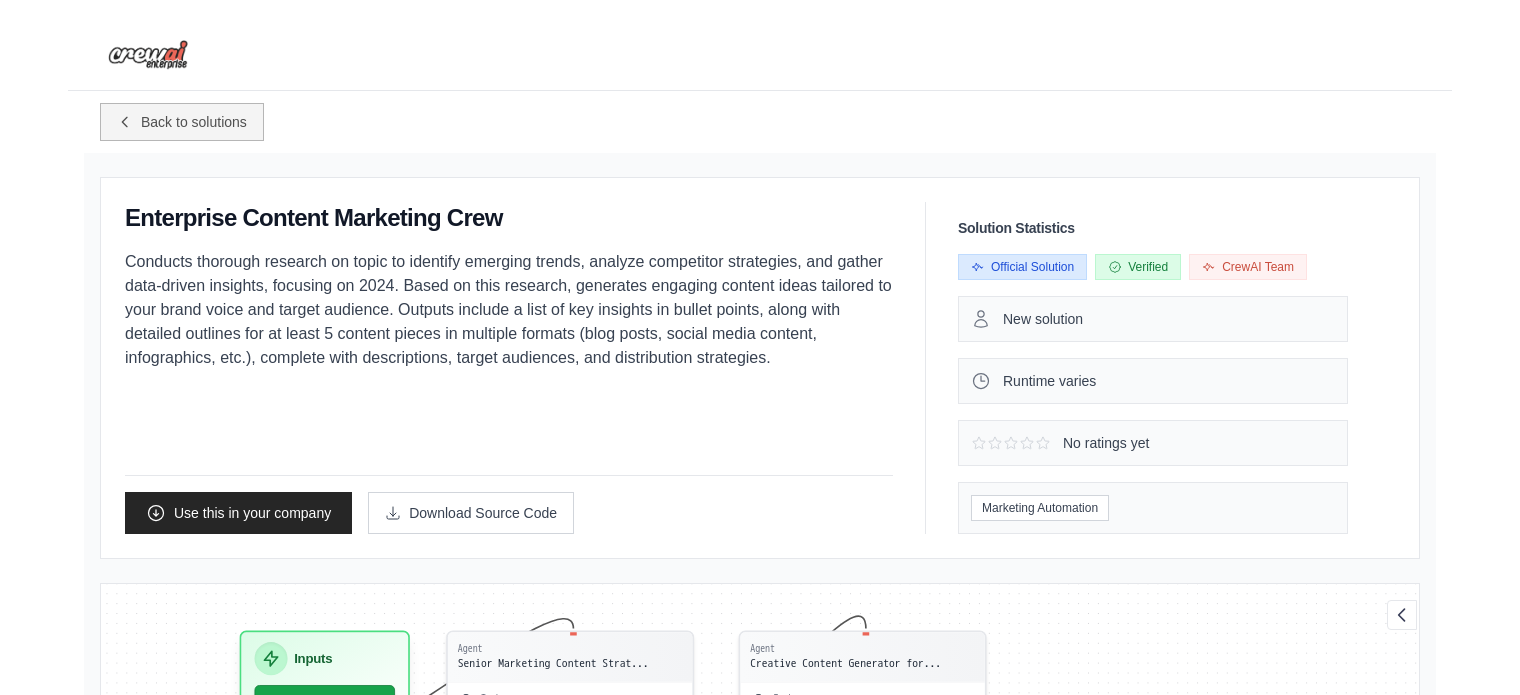 click on "Back to solutions" at bounding box center [182, 122] 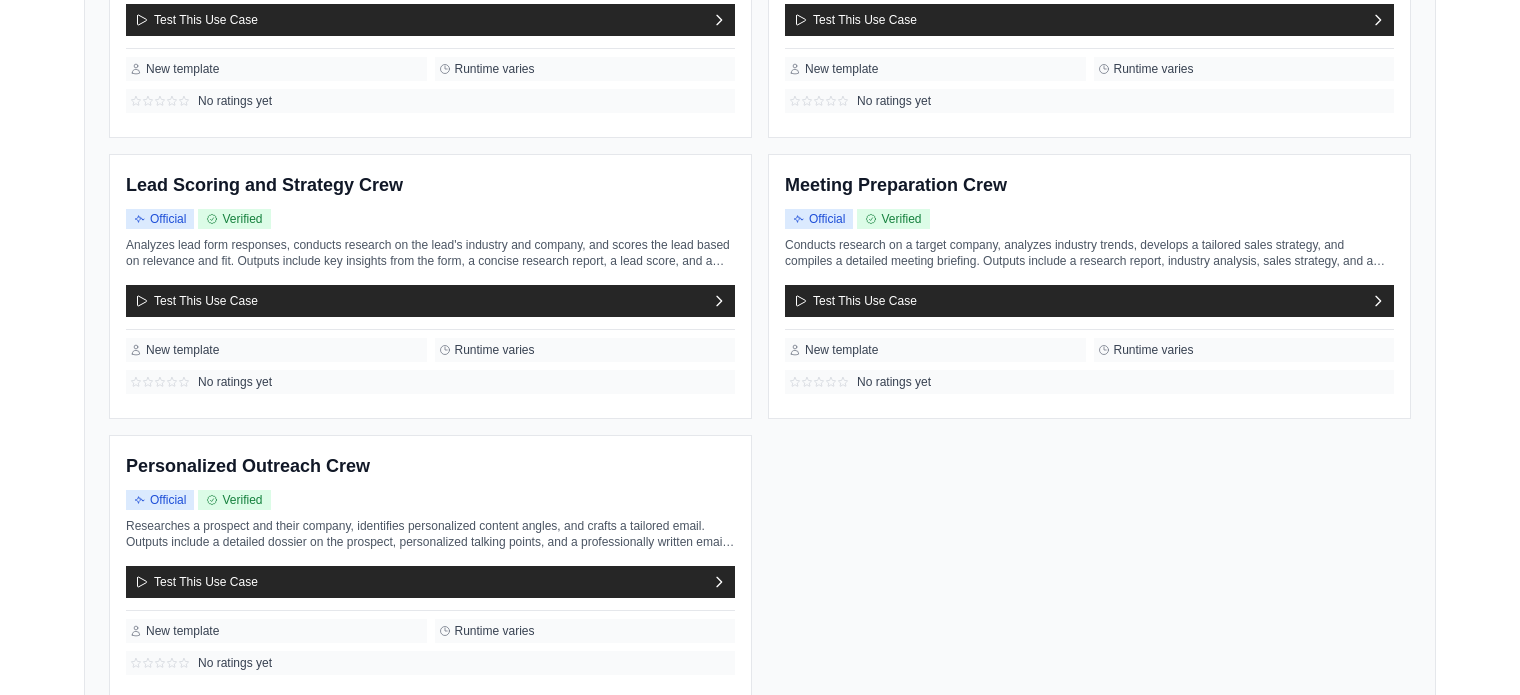 scroll, scrollTop: 704, scrollLeft: 0, axis: vertical 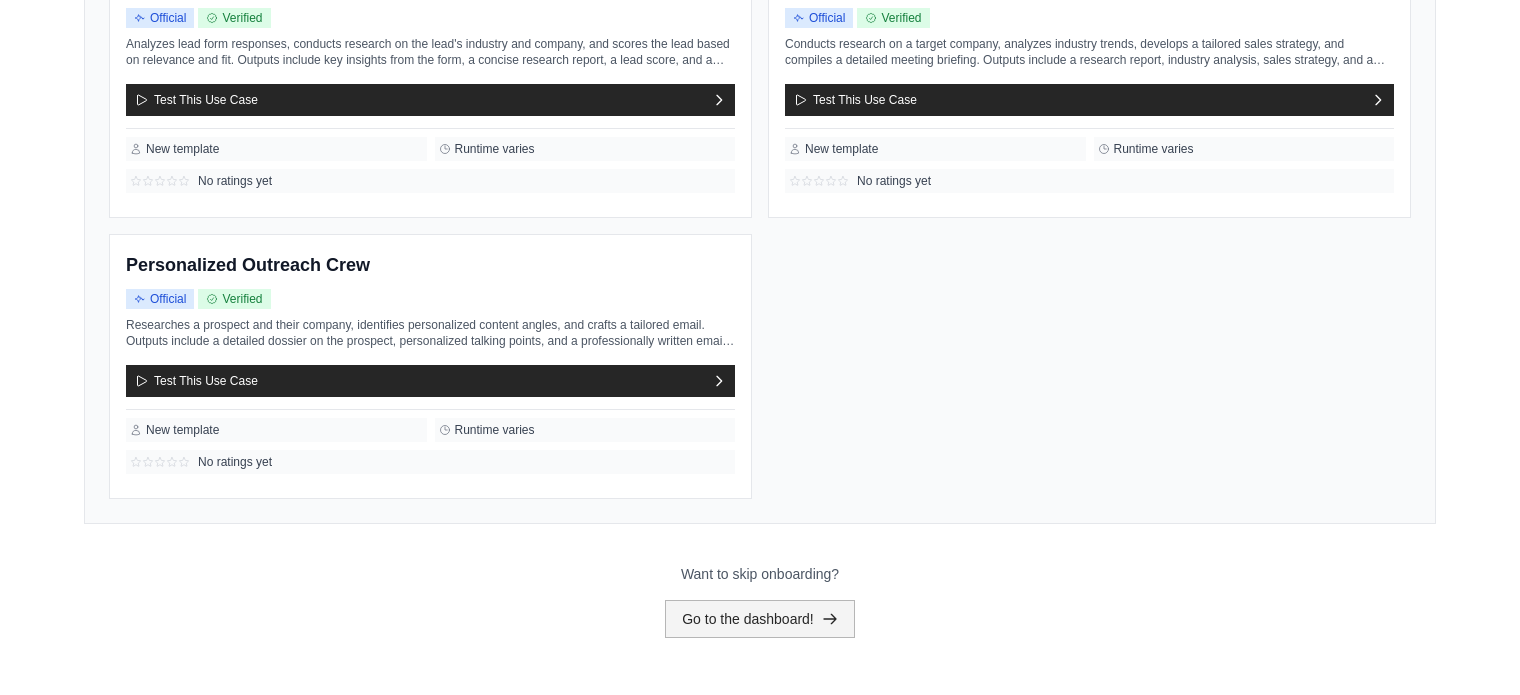 click on "Go to the dashboard!" at bounding box center (760, 619) 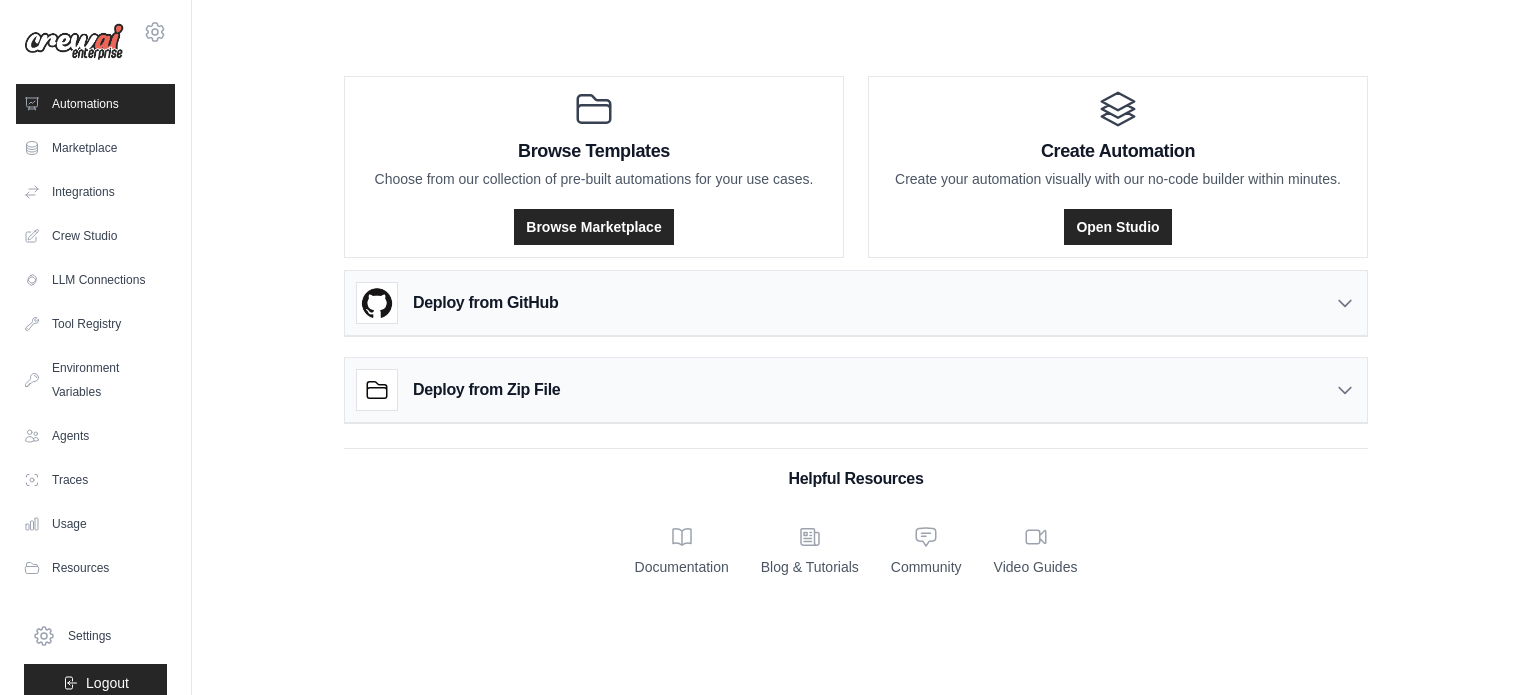 scroll, scrollTop: 0, scrollLeft: 0, axis: both 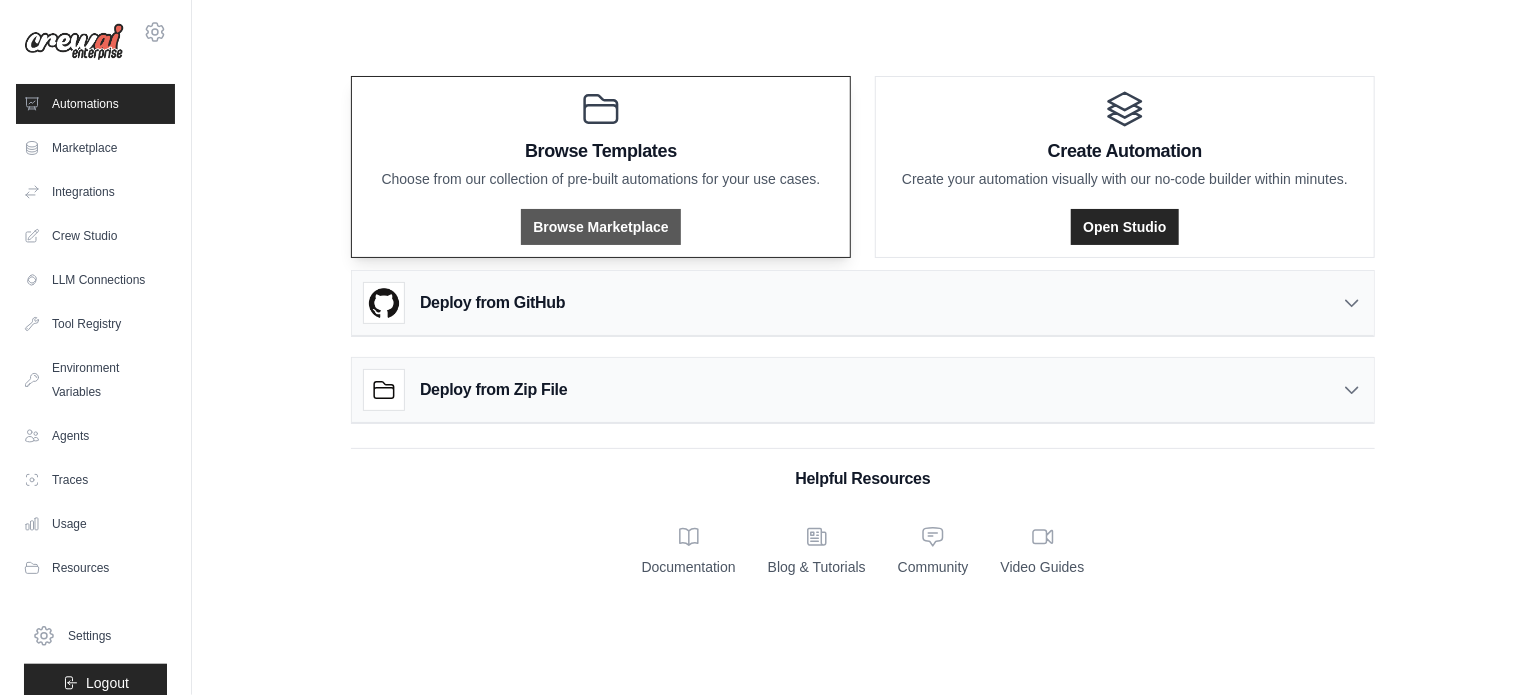click on "Browse Marketplace" at bounding box center (600, 227) 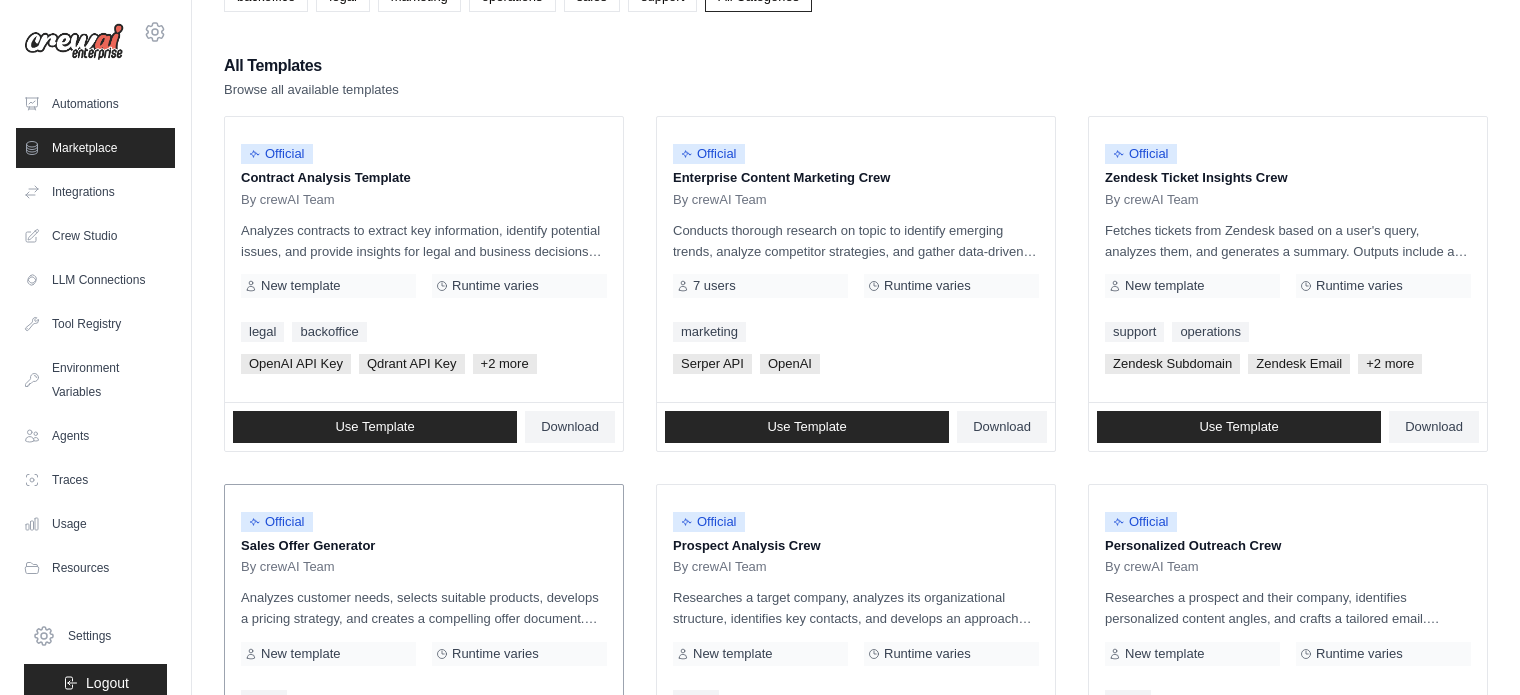 scroll, scrollTop: 0, scrollLeft: 0, axis: both 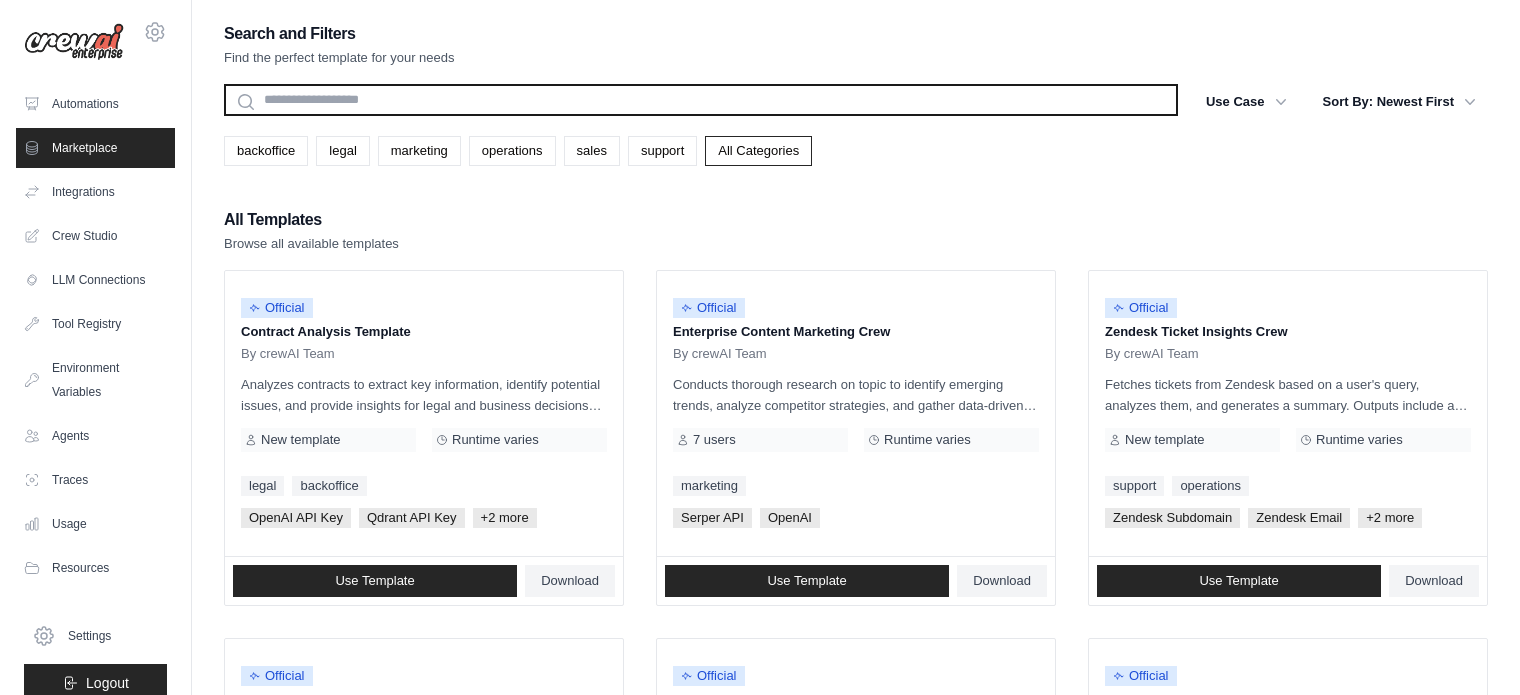 click at bounding box center (701, 100) 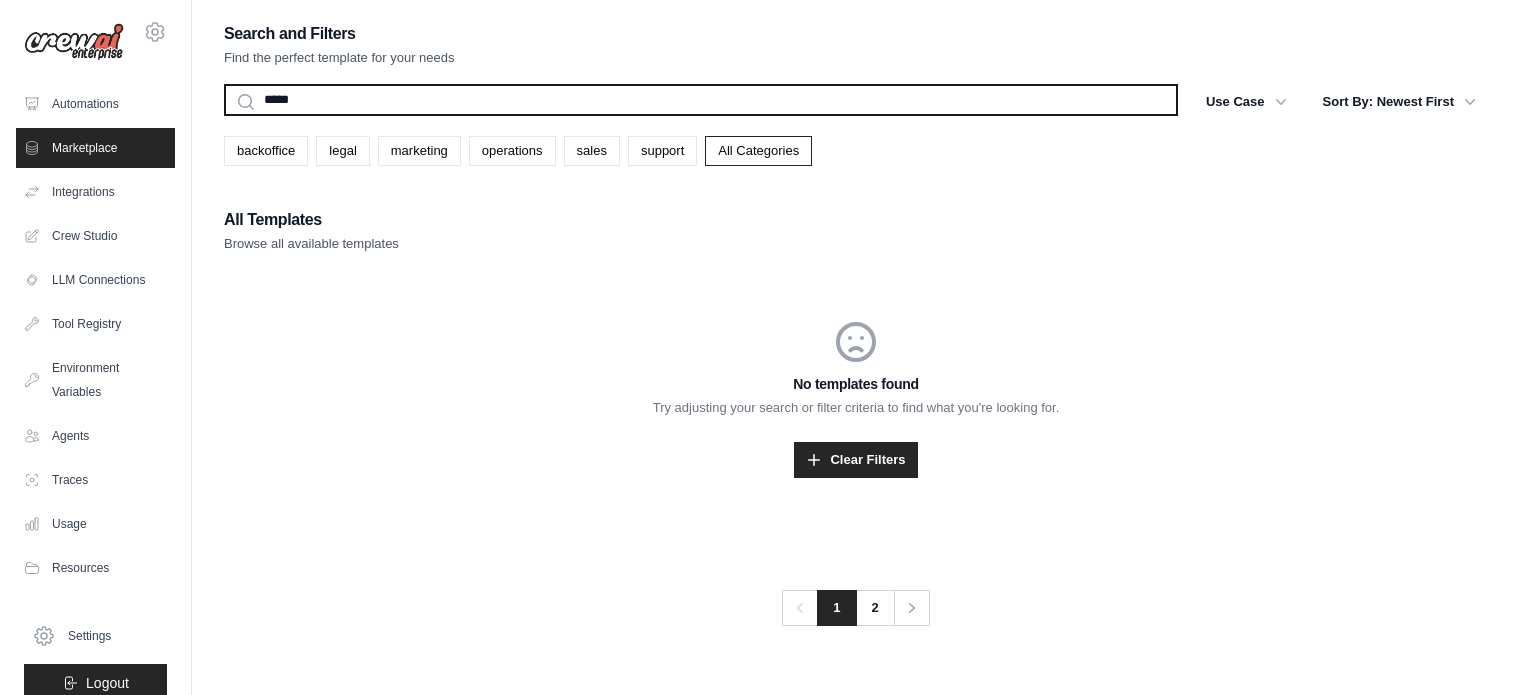 type on "******" 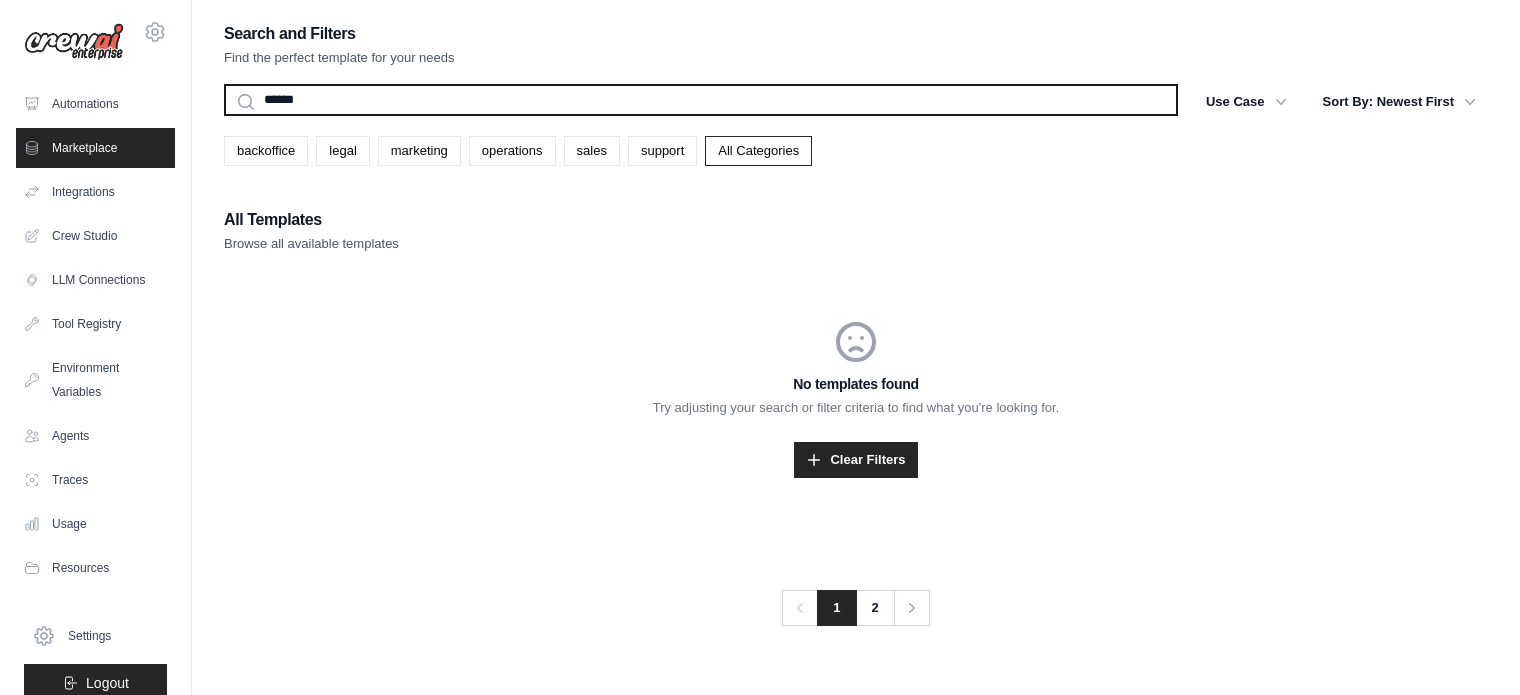 drag, startPoint x: 308, startPoint y: 101, endPoint x: 203, endPoint y: 92, distance: 105.38501 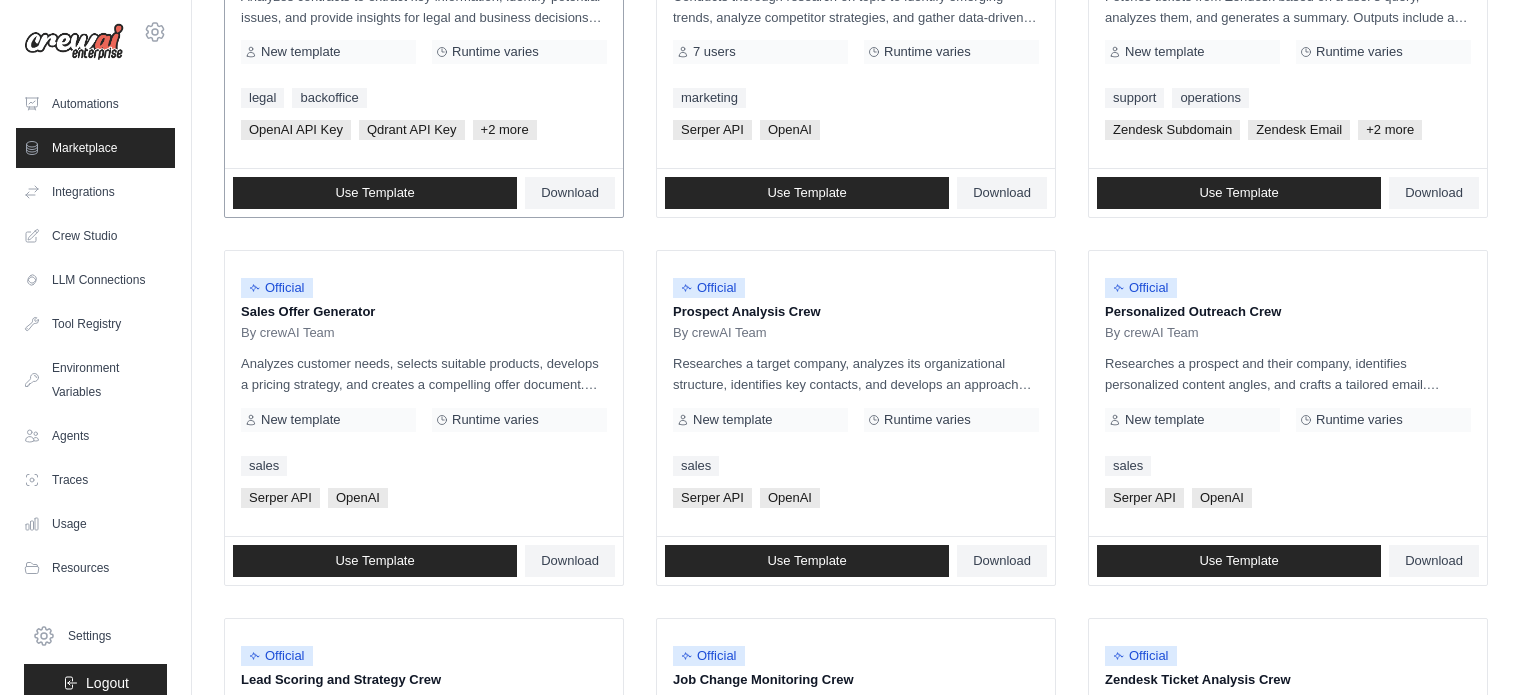 scroll, scrollTop: 392, scrollLeft: 0, axis: vertical 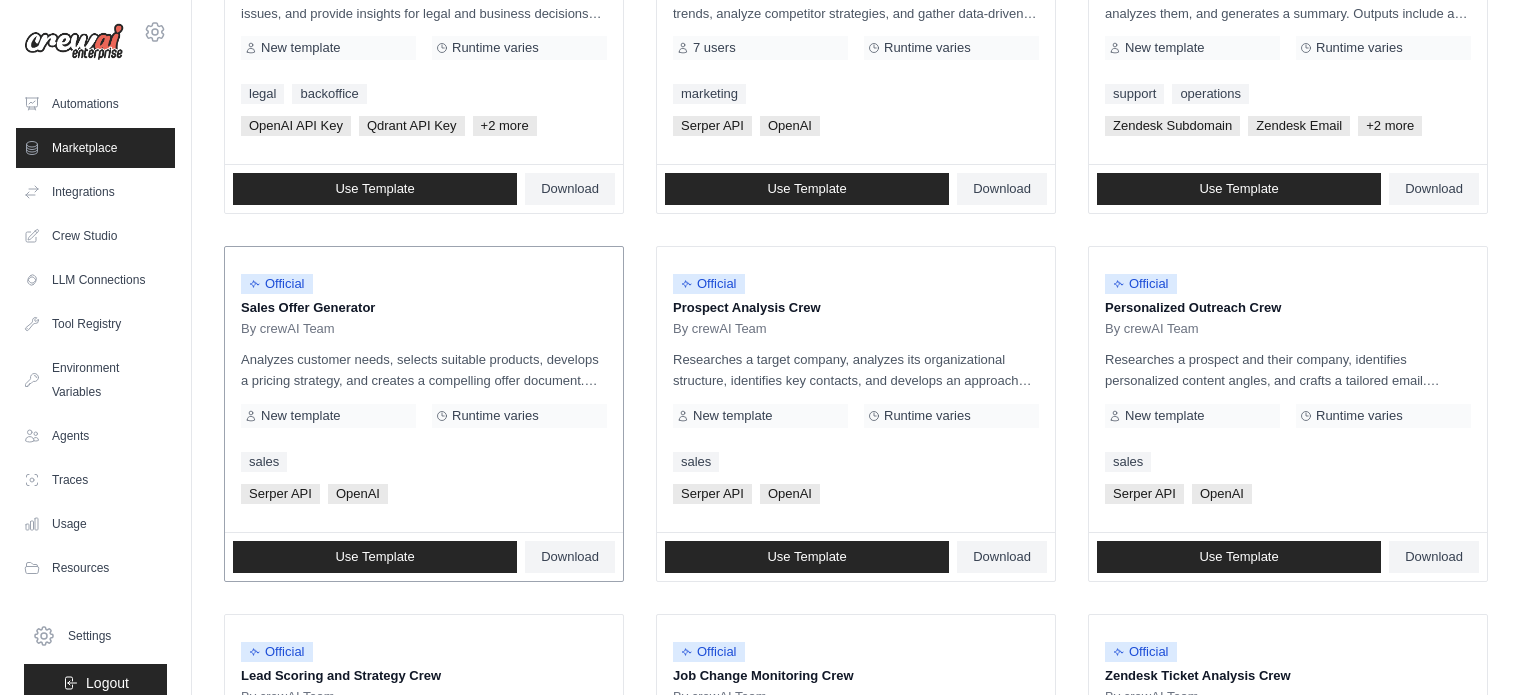 click on "sales" at bounding box center [424, 462] 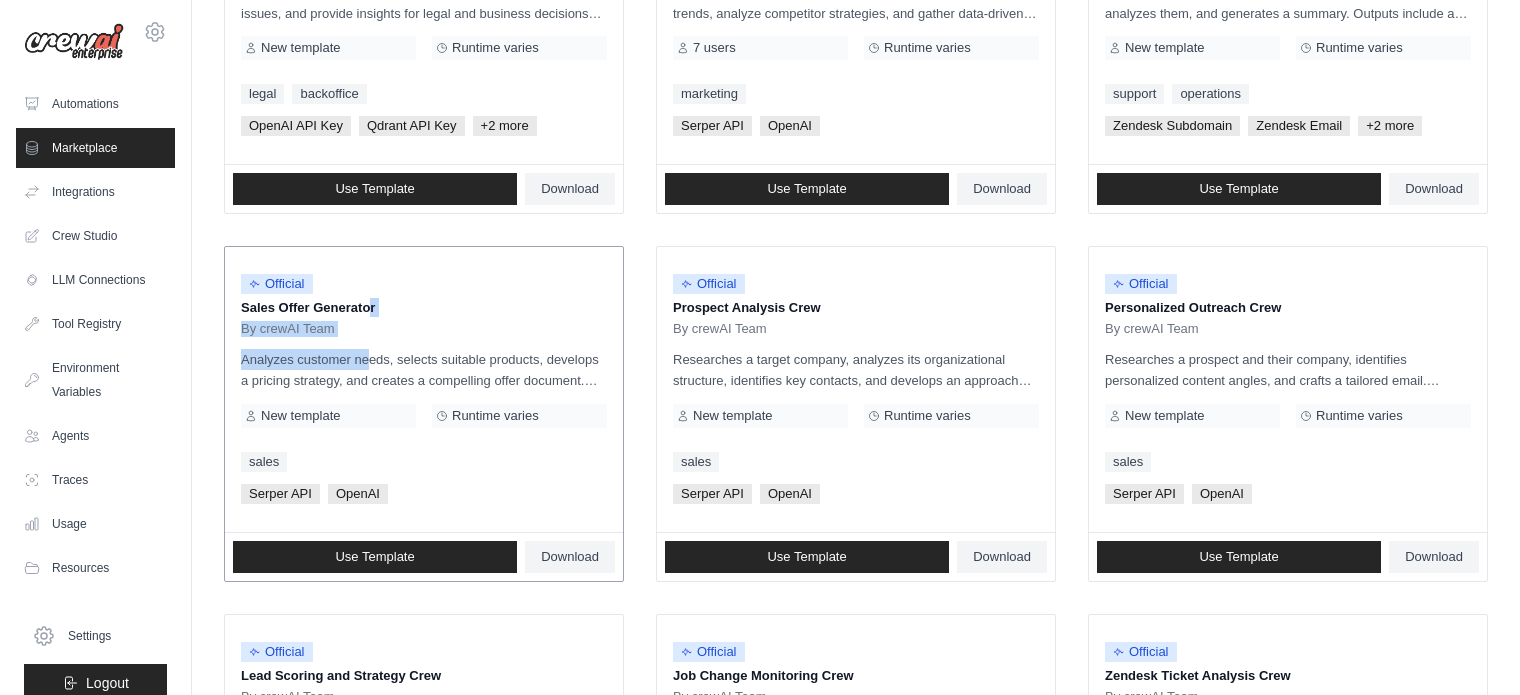 drag, startPoint x: 311, startPoint y: 340, endPoint x: 296, endPoint y: 309, distance: 34.43835 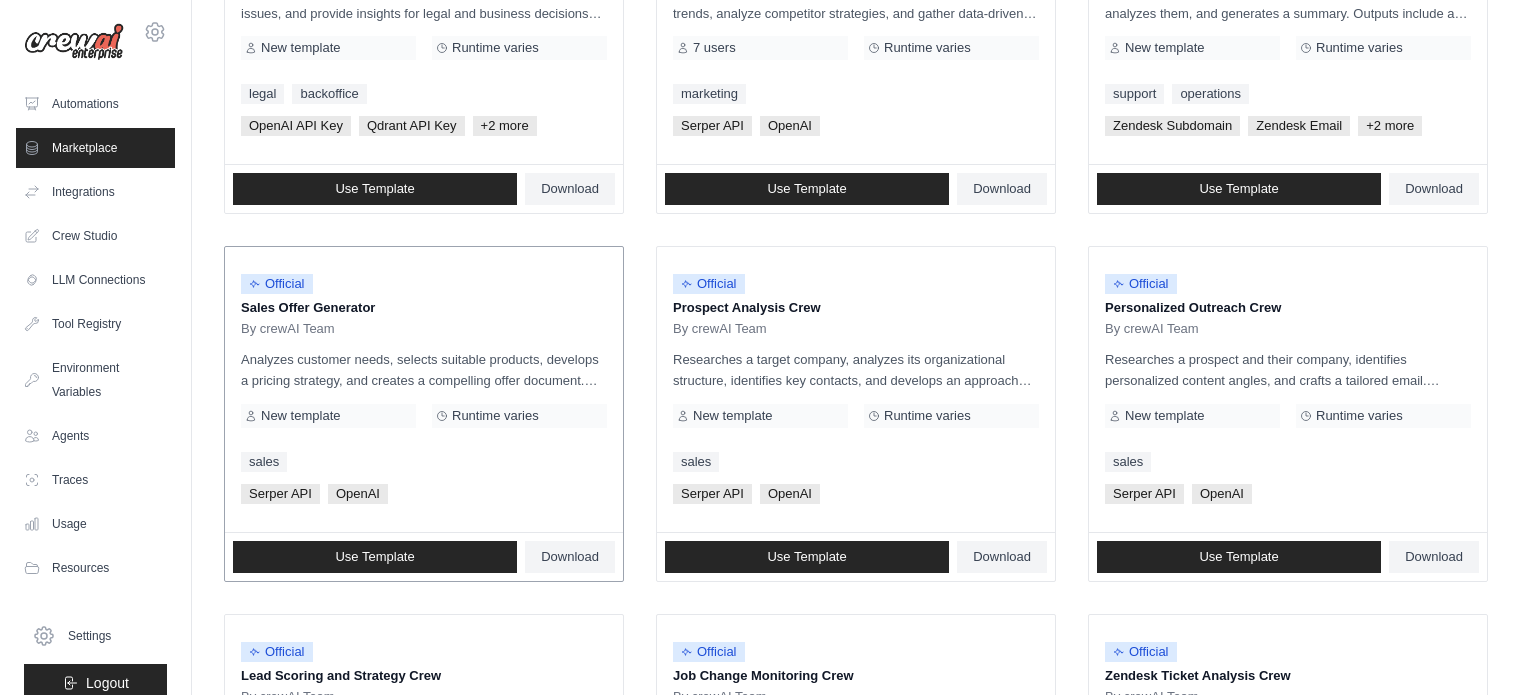 click on "Official" at bounding box center [277, 284] 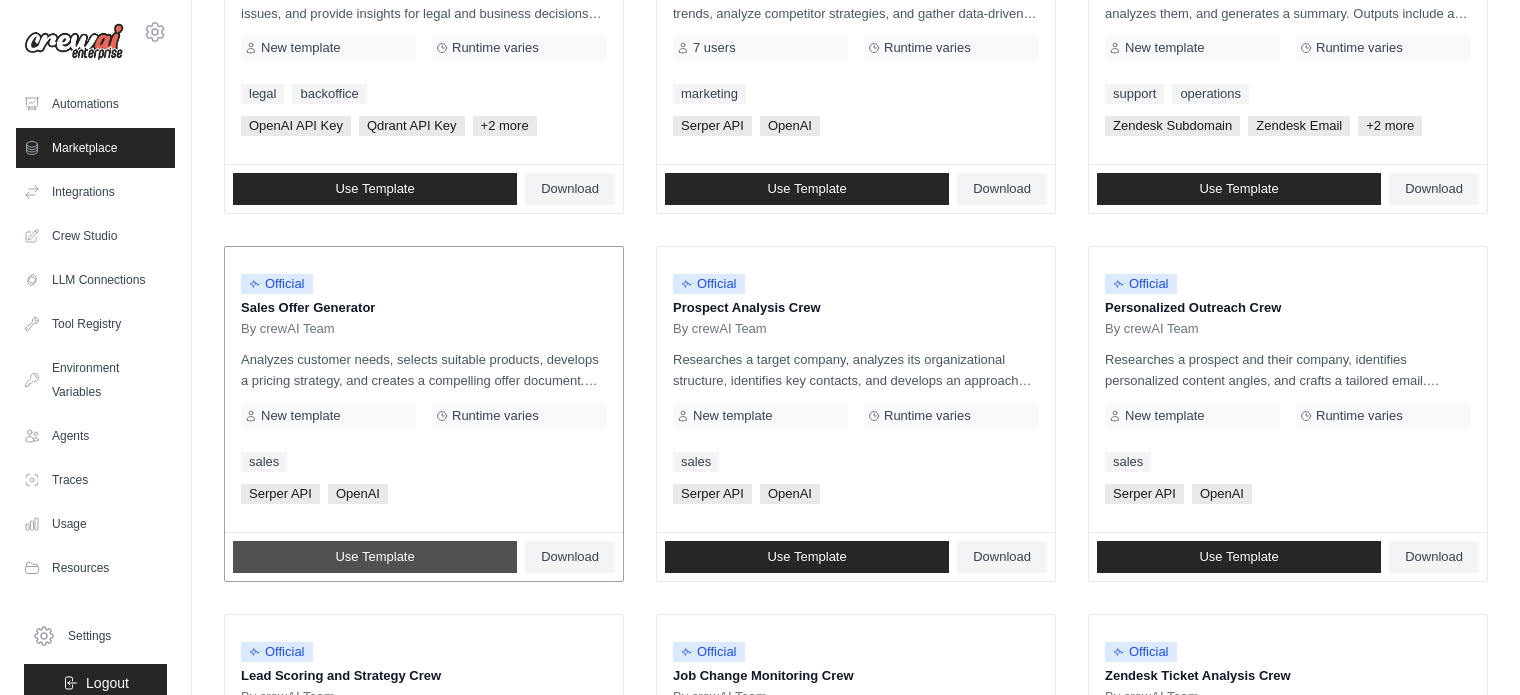 click on "Use Template" at bounding box center [375, 557] 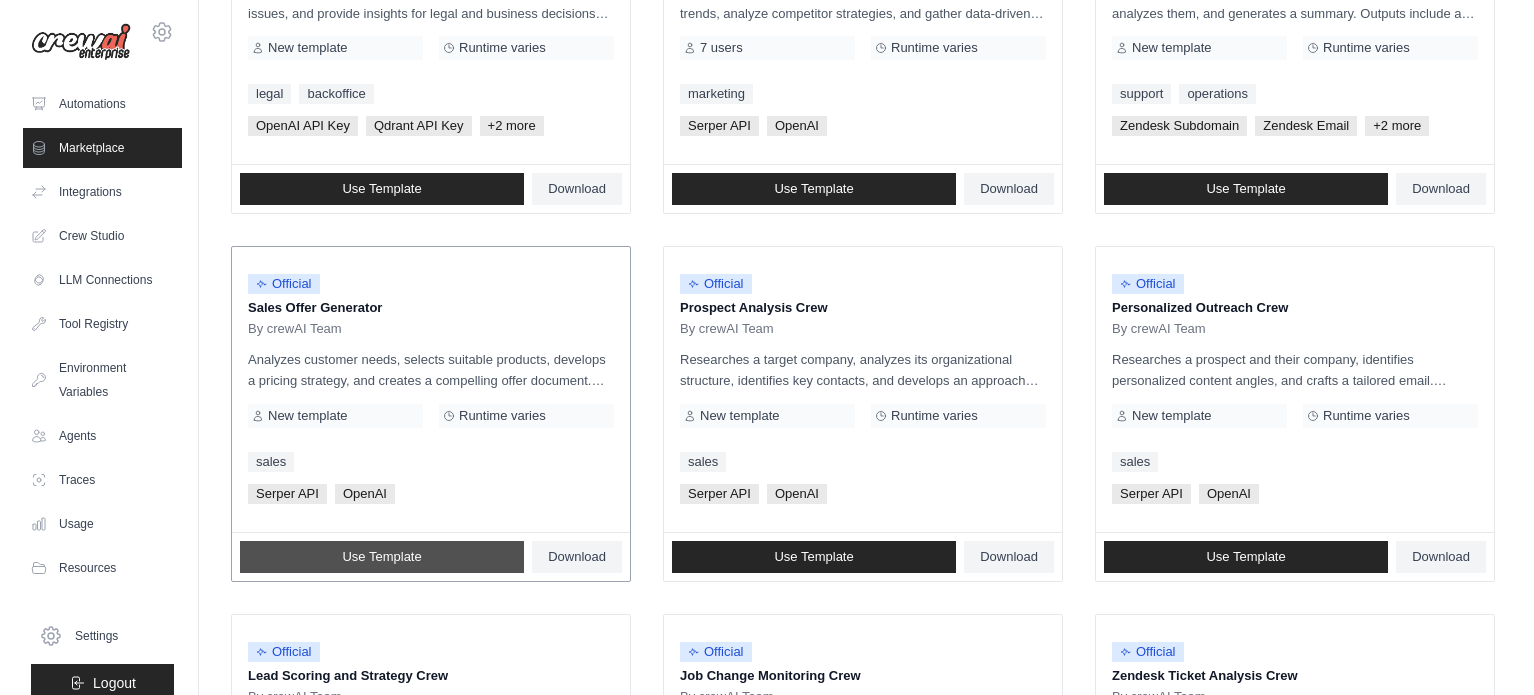 scroll, scrollTop: 0, scrollLeft: 0, axis: both 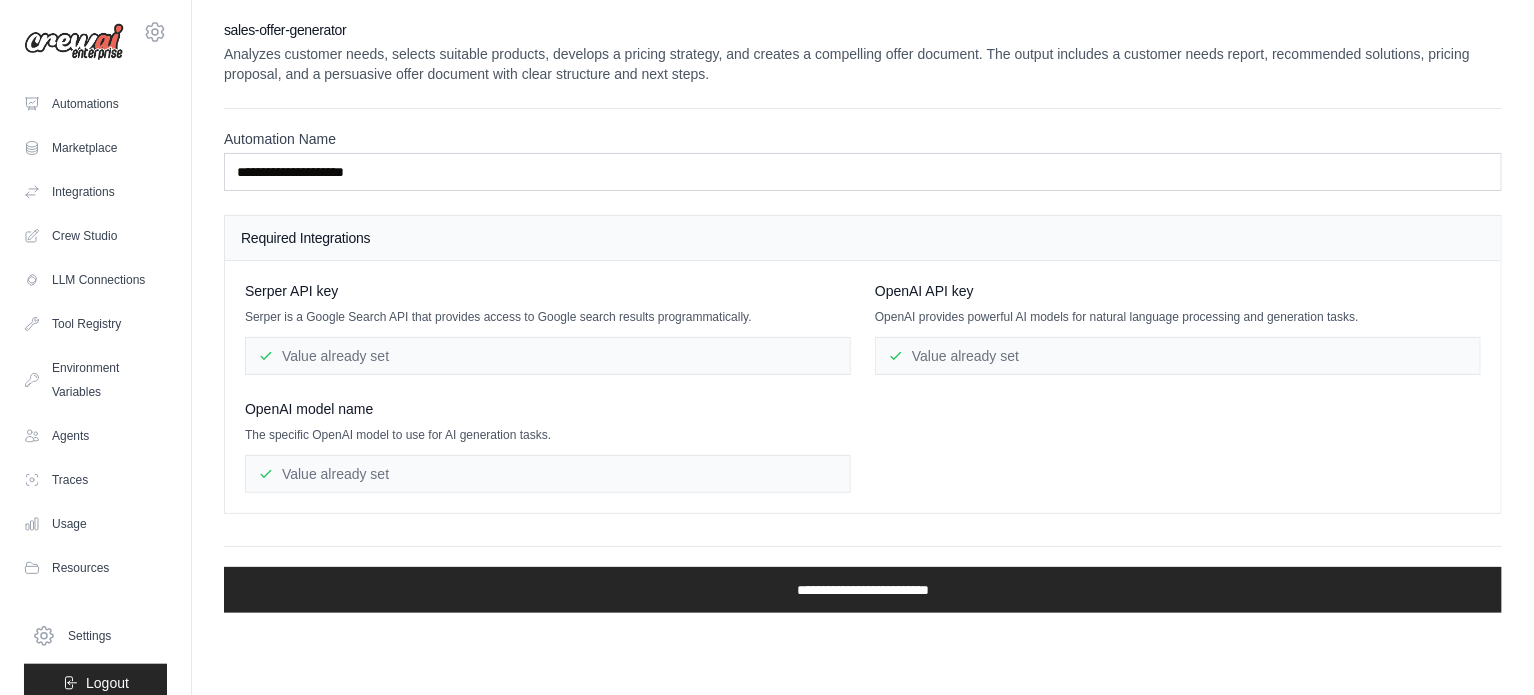 click on "Value already set" at bounding box center [548, 356] 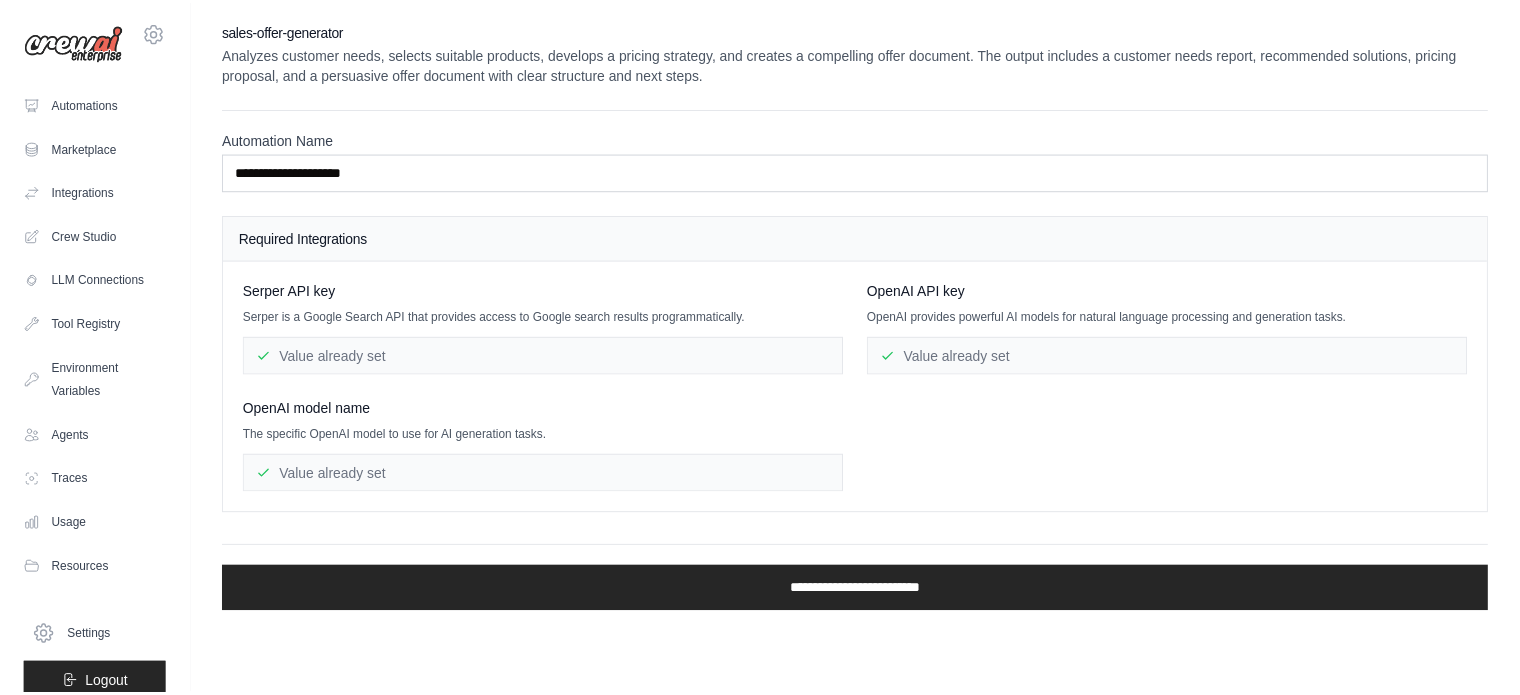 scroll, scrollTop: 392, scrollLeft: 0, axis: vertical 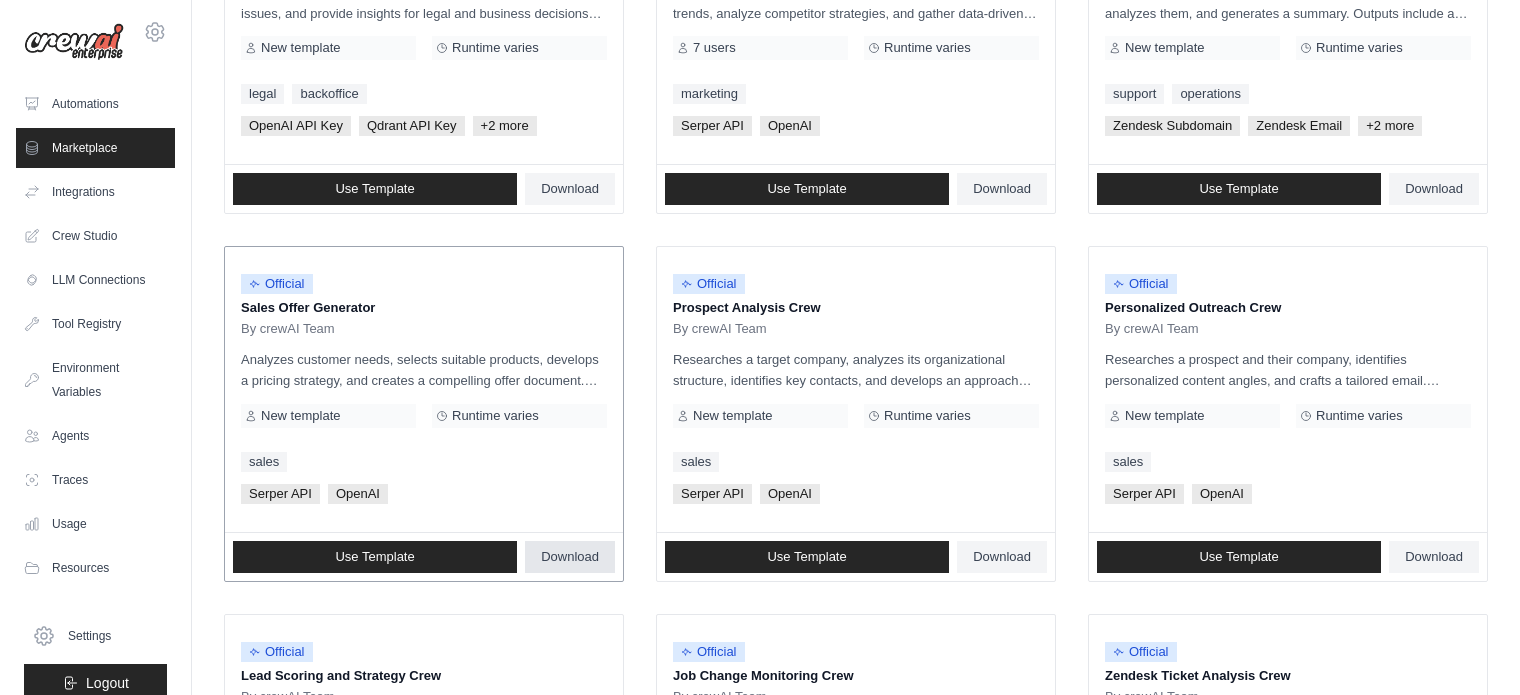 click on "Download" at bounding box center (570, 557) 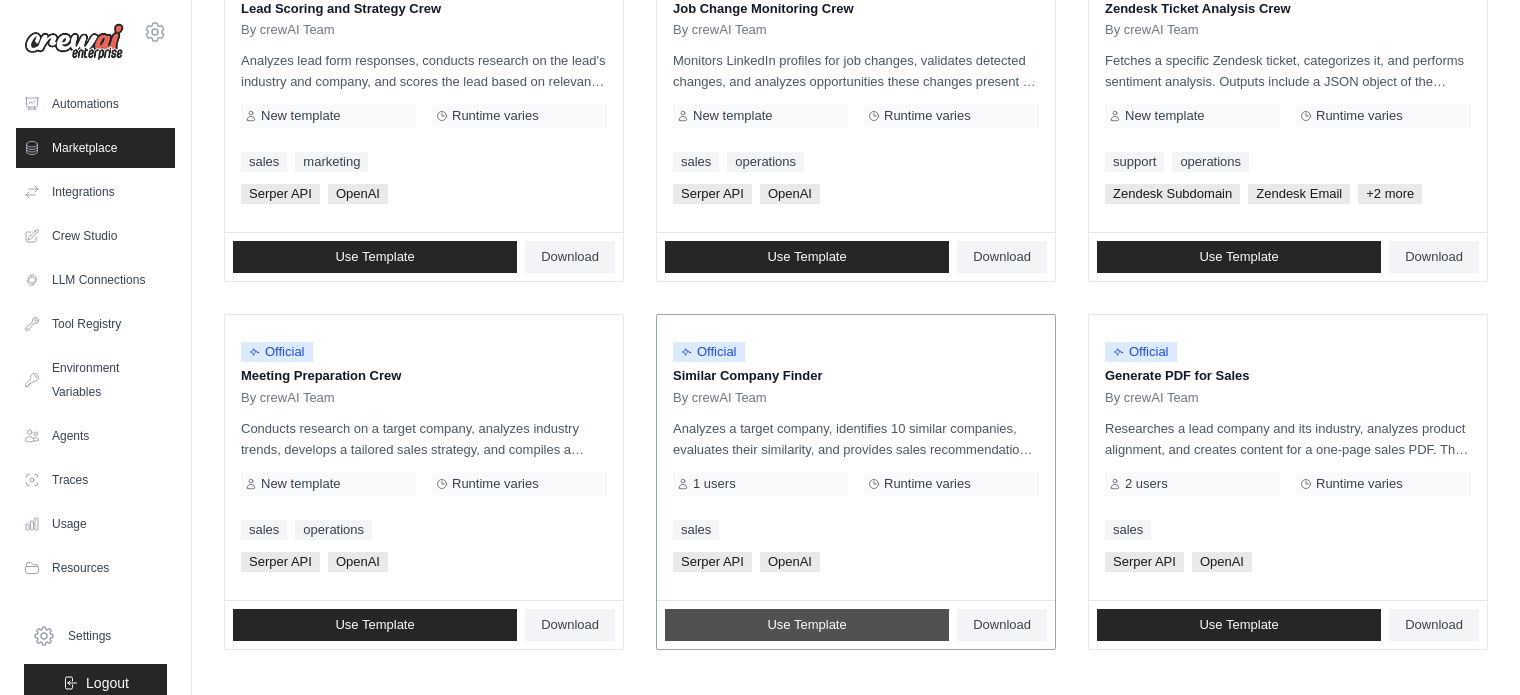 scroll, scrollTop: 1064, scrollLeft: 0, axis: vertical 